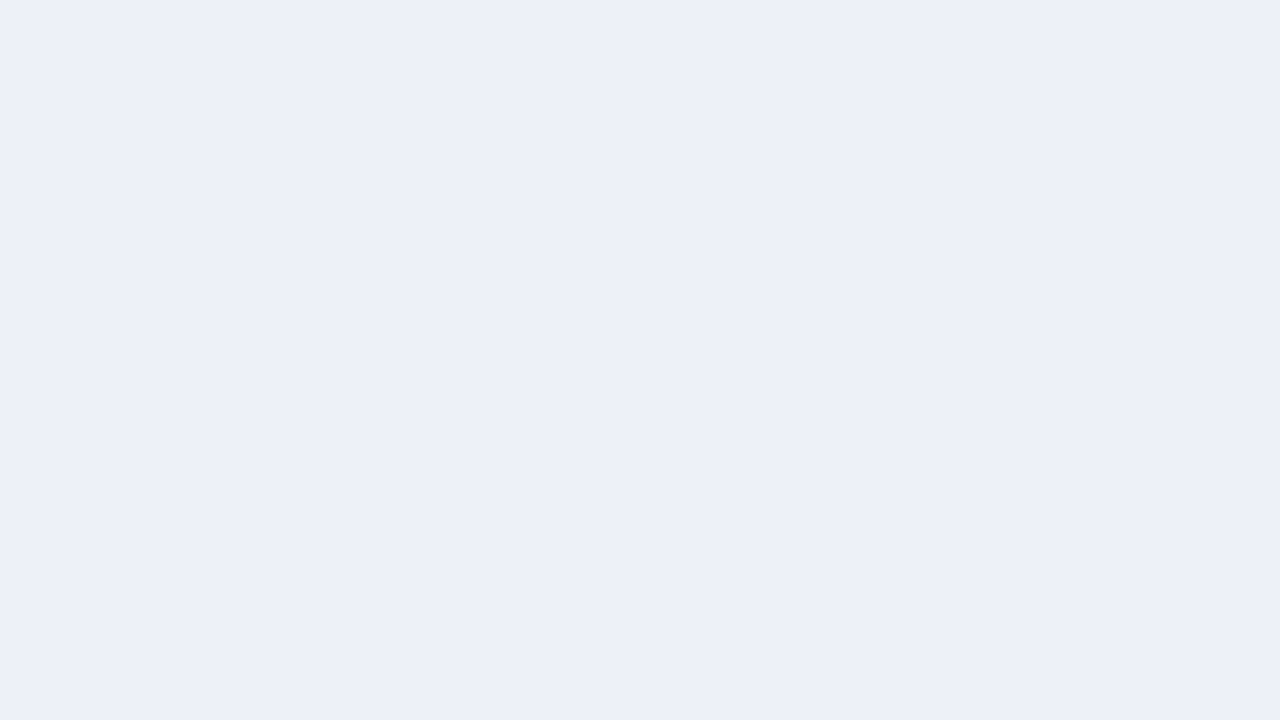 scroll, scrollTop: 0, scrollLeft: 0, axis: both 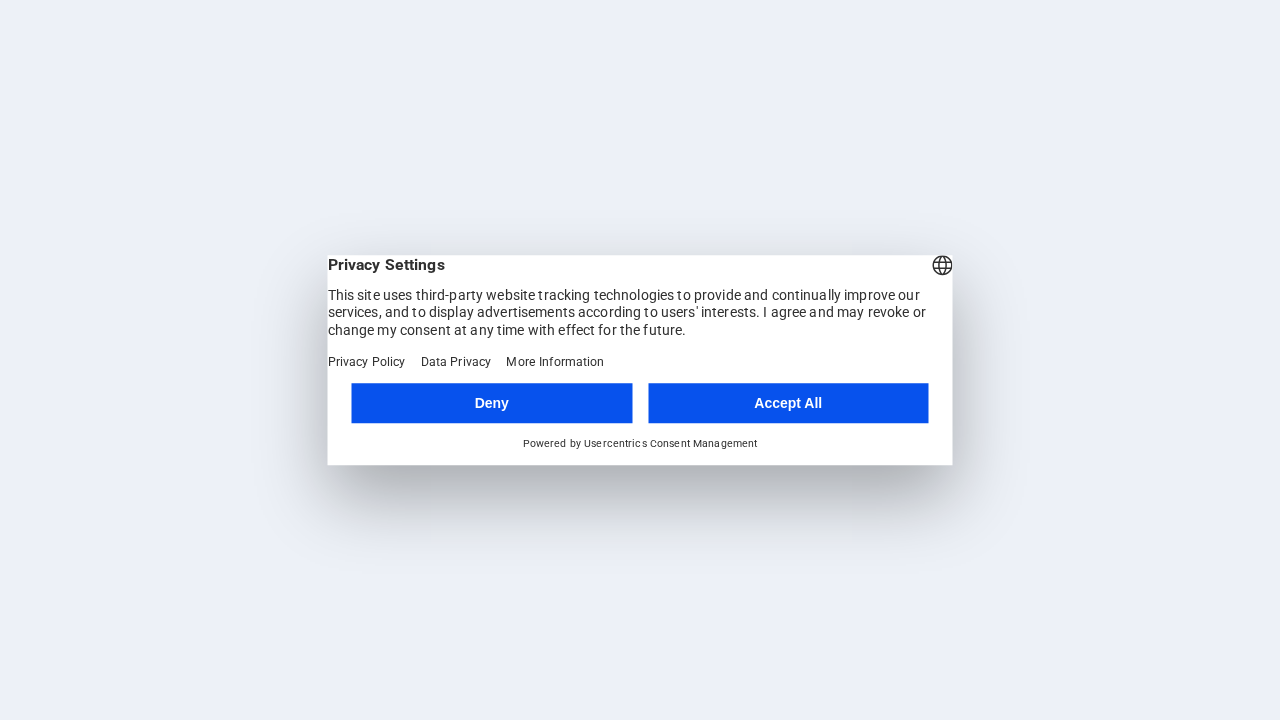 click on "Accept All" at bounding box center (788, 403) 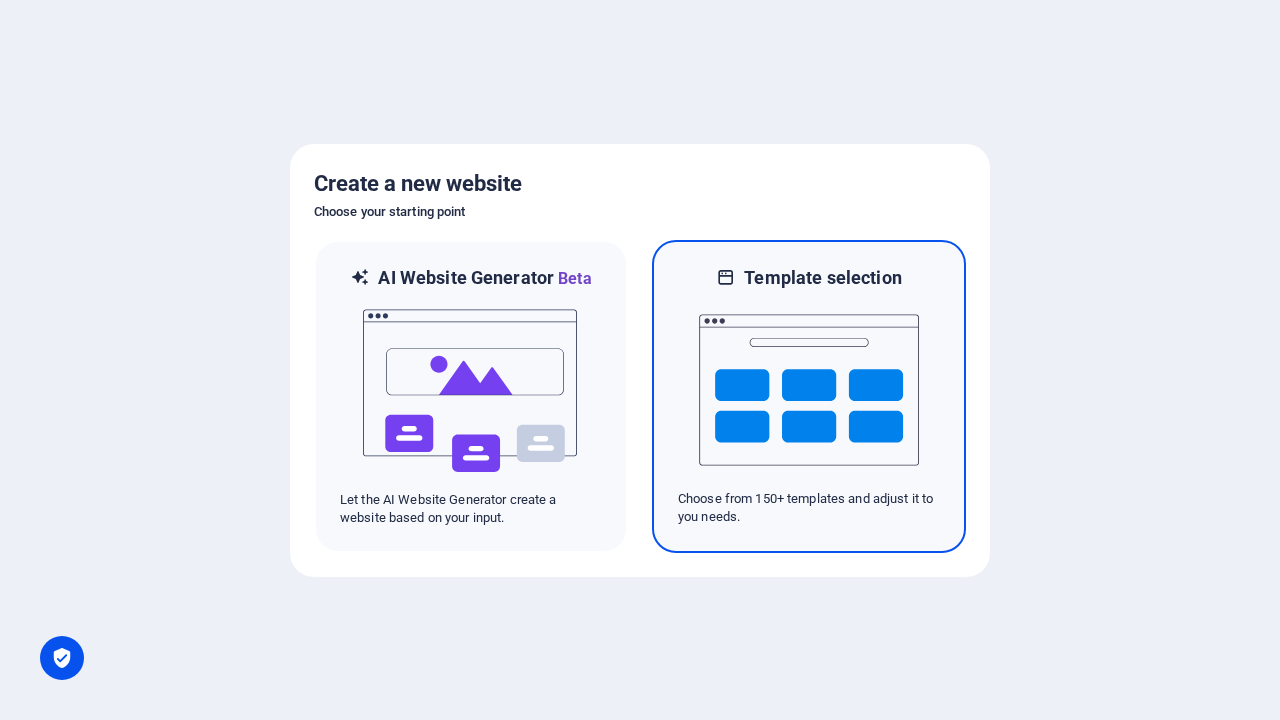 click at bounding box center [809, 390] 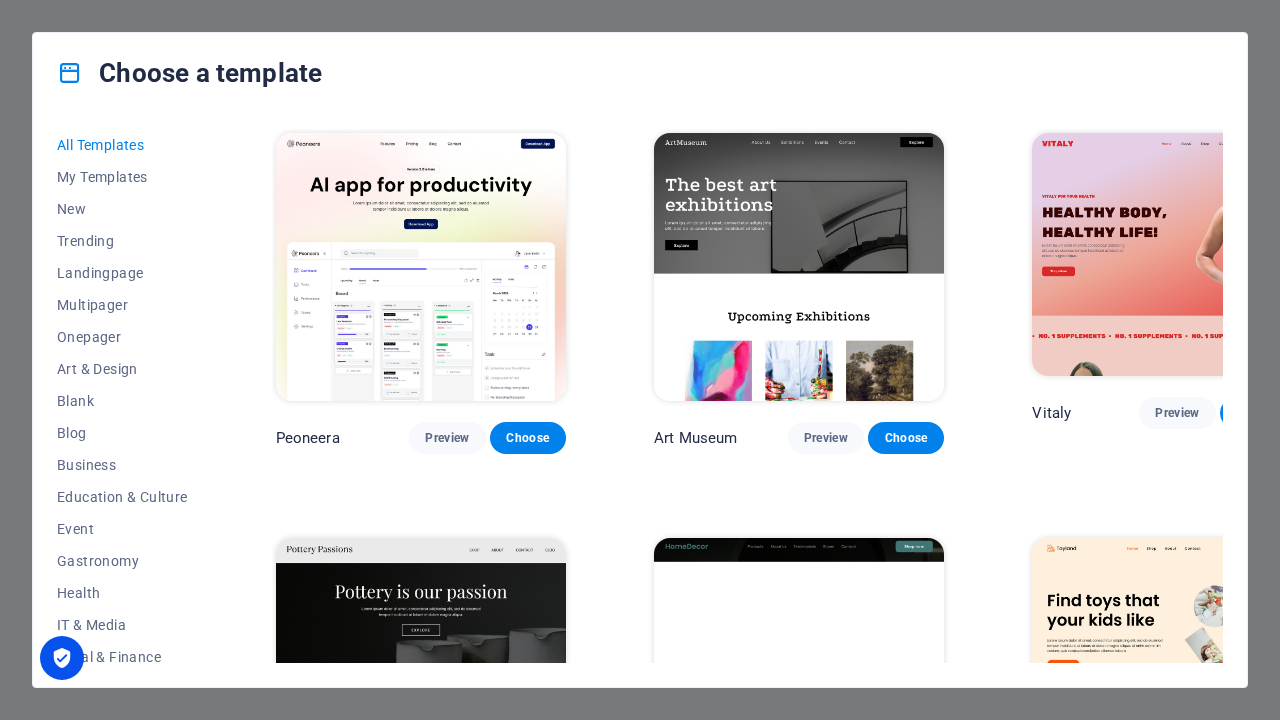 scroll, scrollTop: 777, scrollLeft: 0, axis: vertical 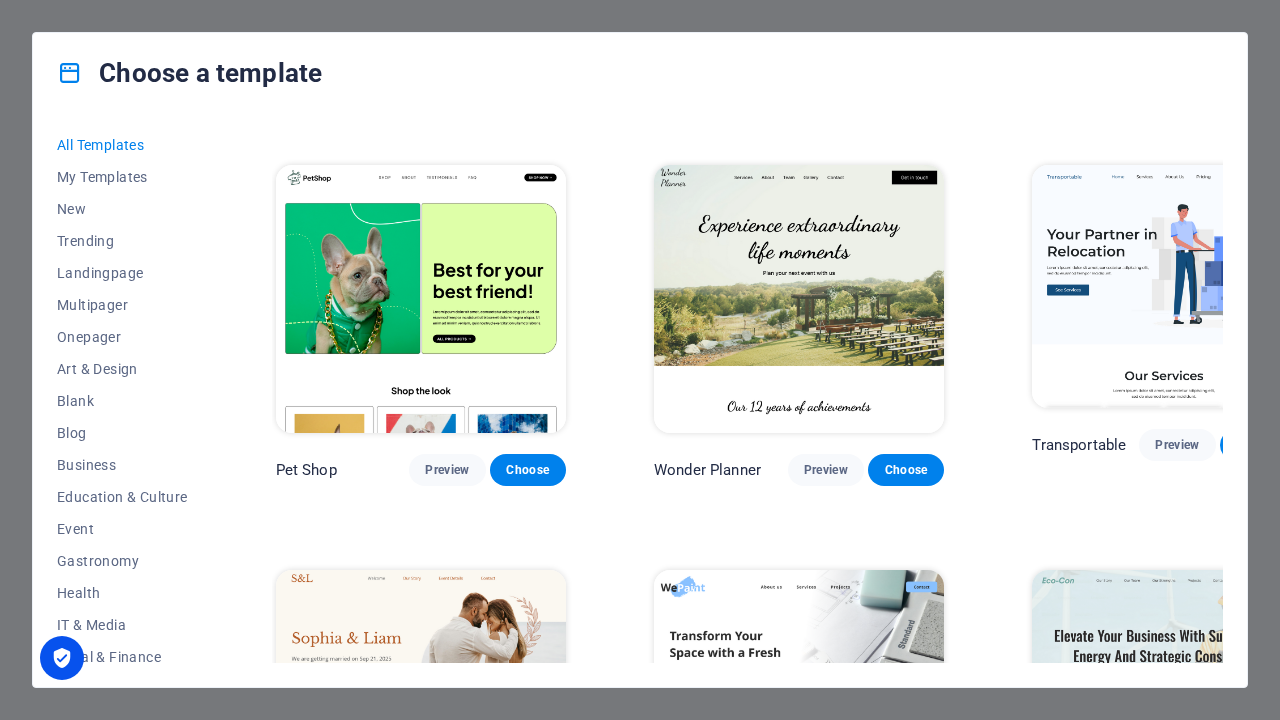 click on "Choose" at bounding box center [1258, 445] 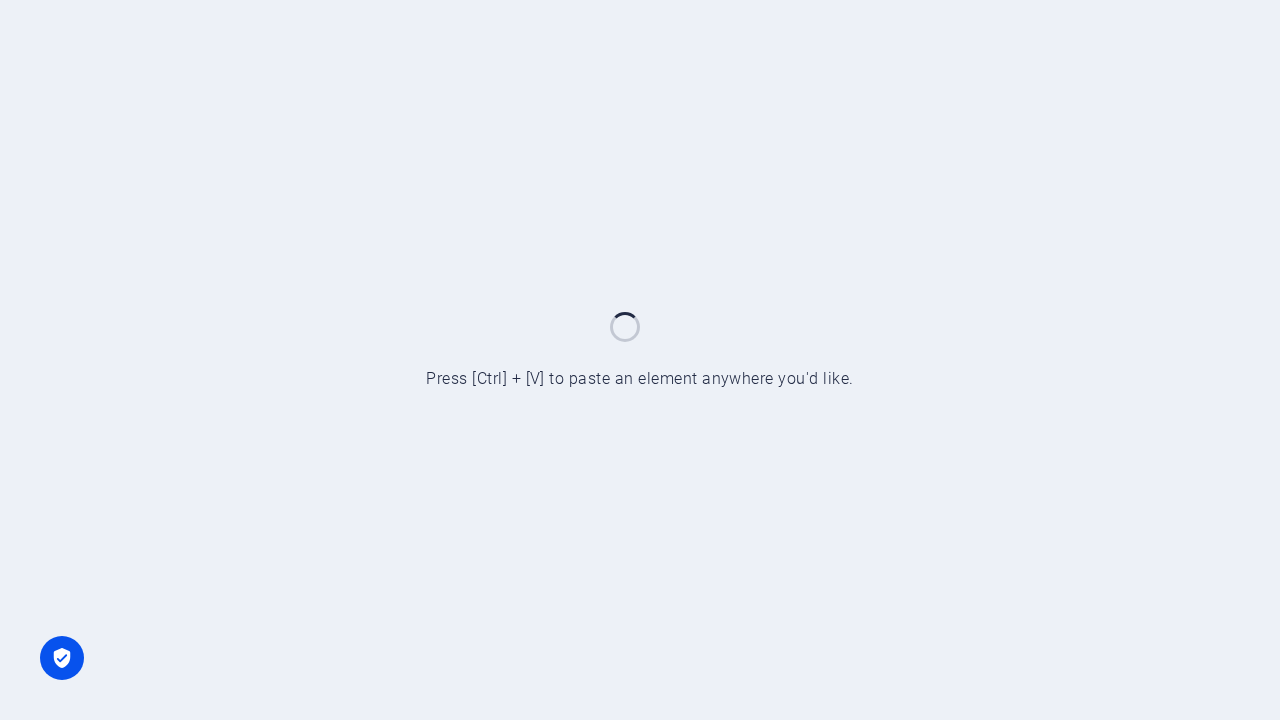 scroll, scrollTop: 0, scrollLeft: 0, axis: both 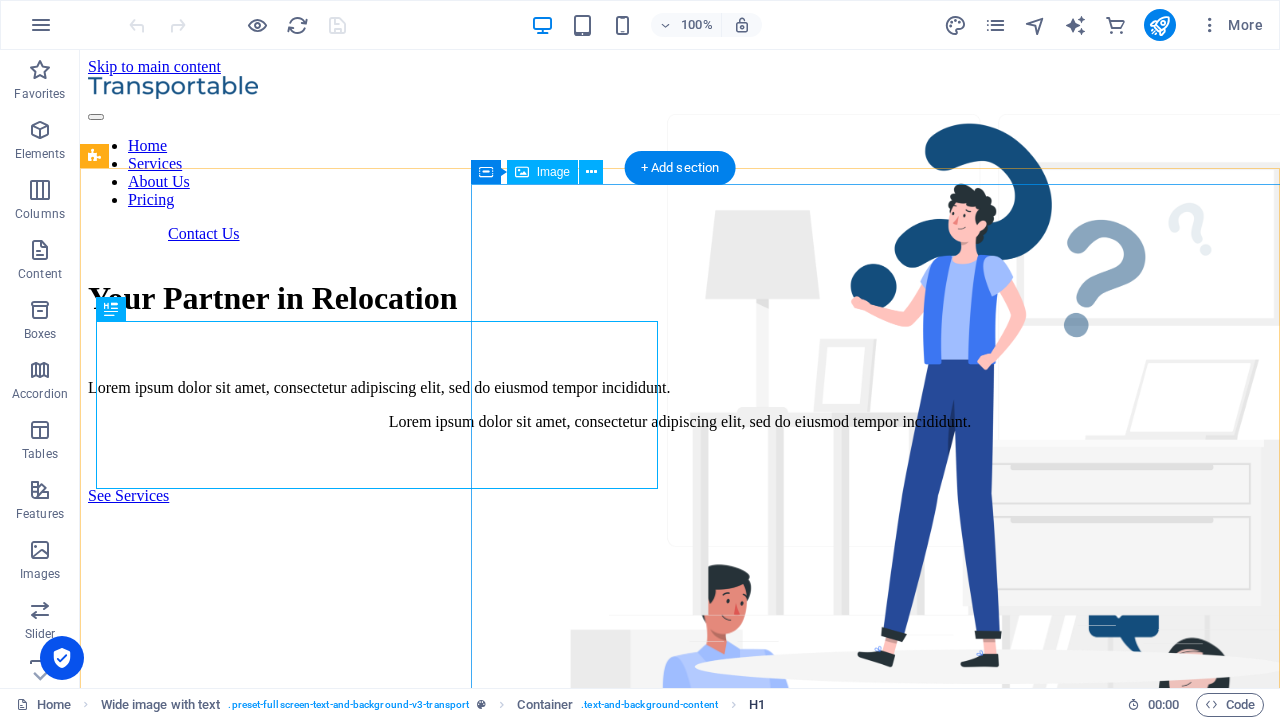 click on "H1" at bounding box center [757, 705] 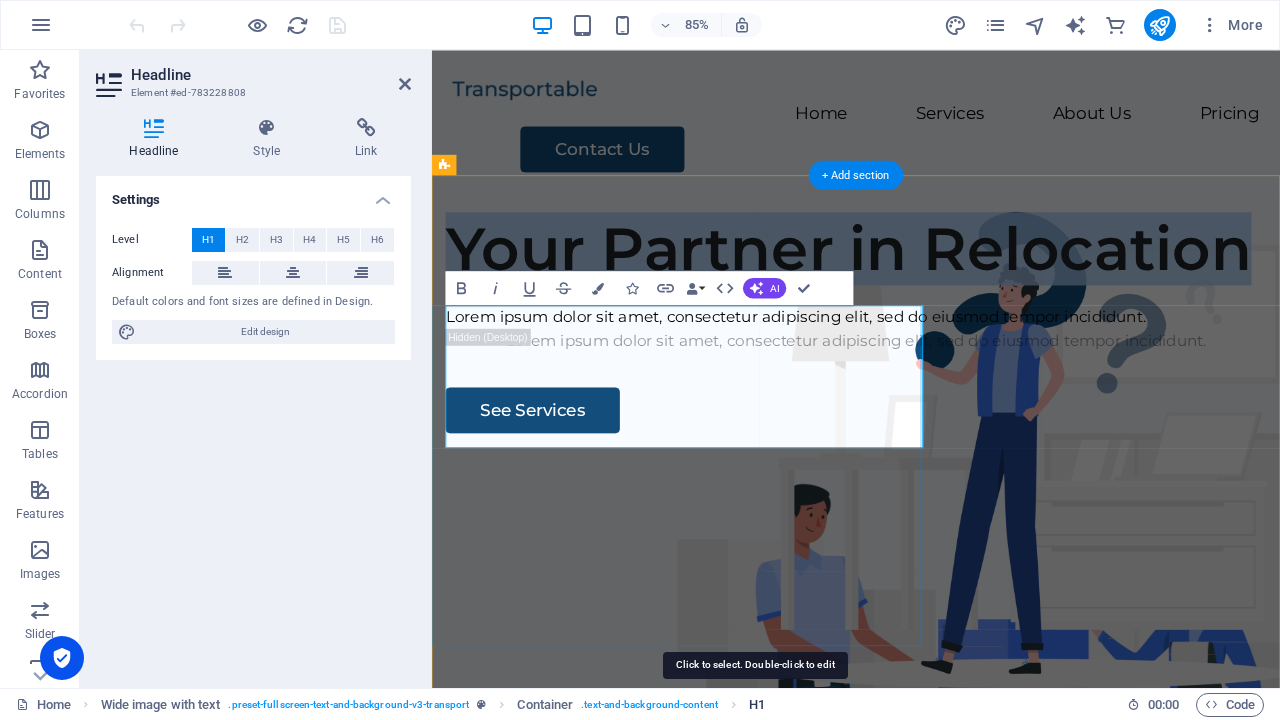 type 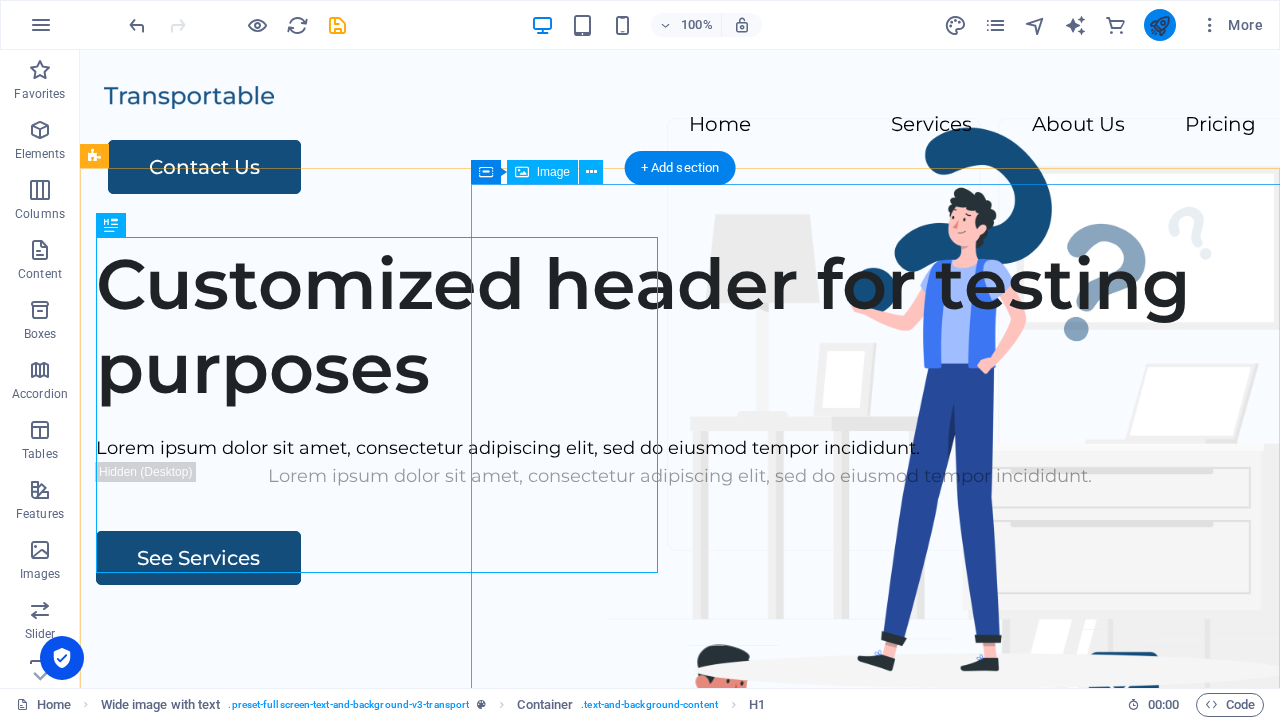 click at bounding box center (1159, 25) 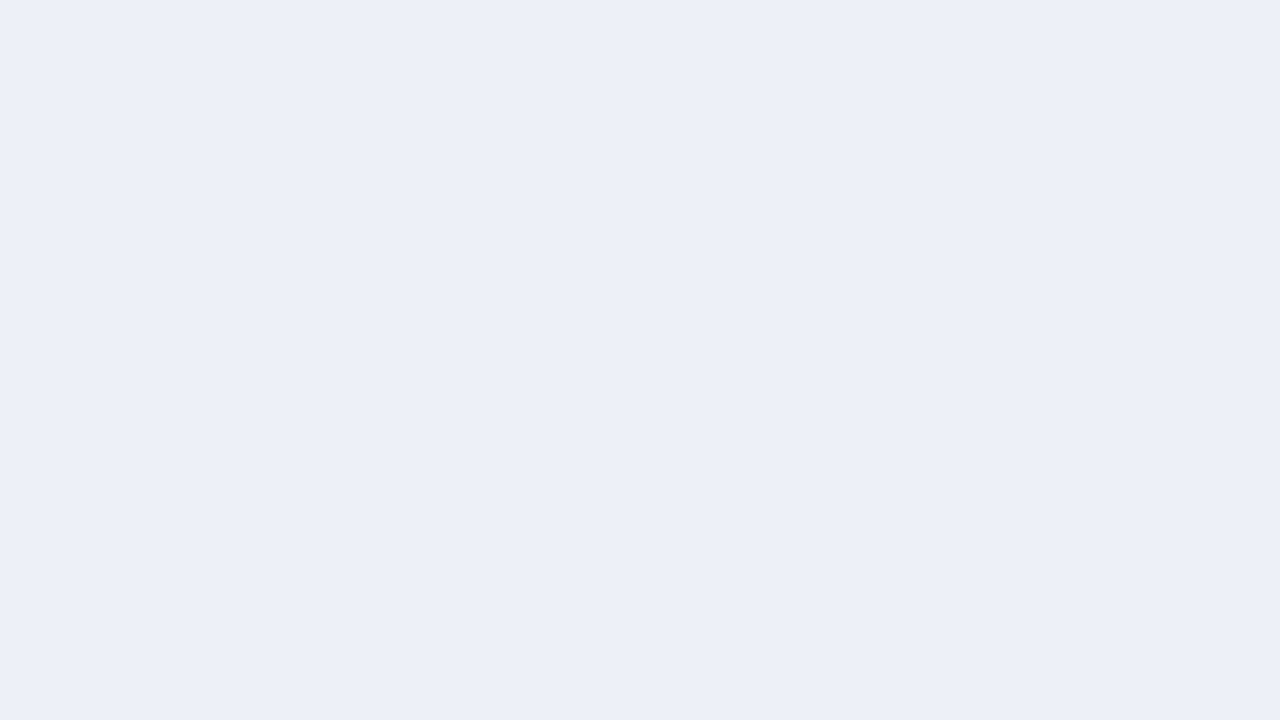 scroll, scrollTop: 0, scrollLeft: 0, axis: both 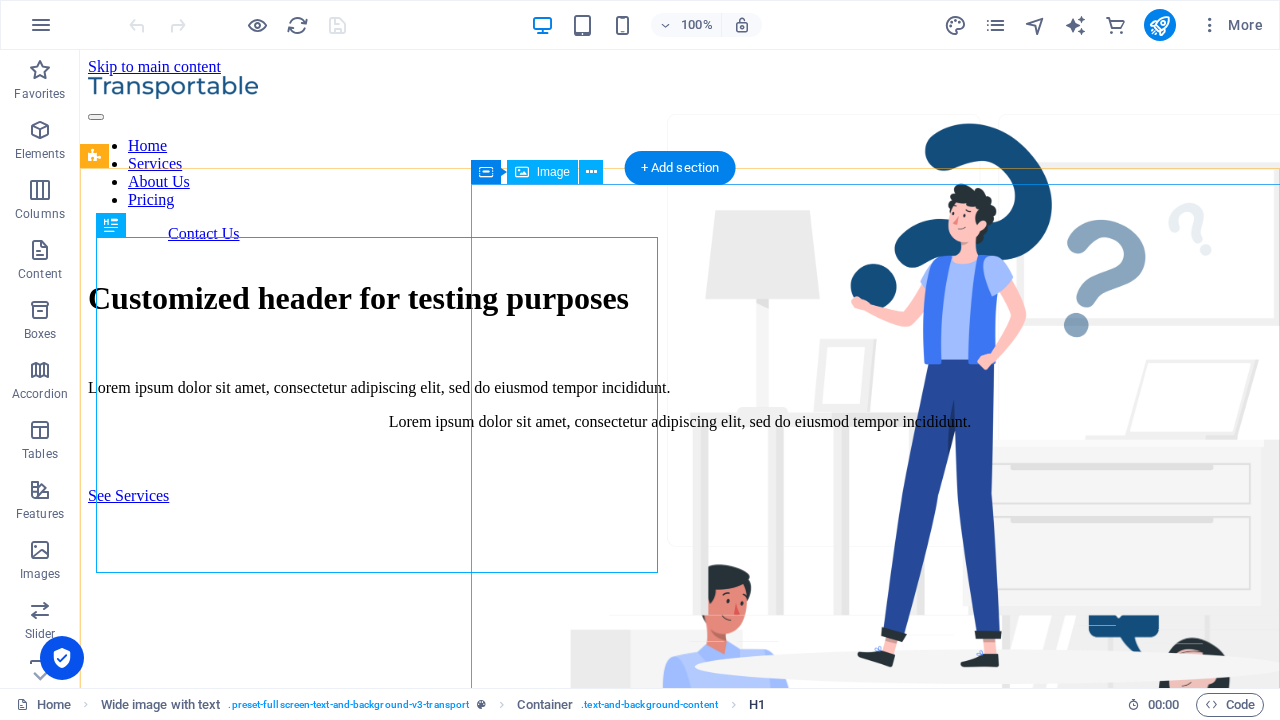 click on "H1" at bounding box center [757, 705] 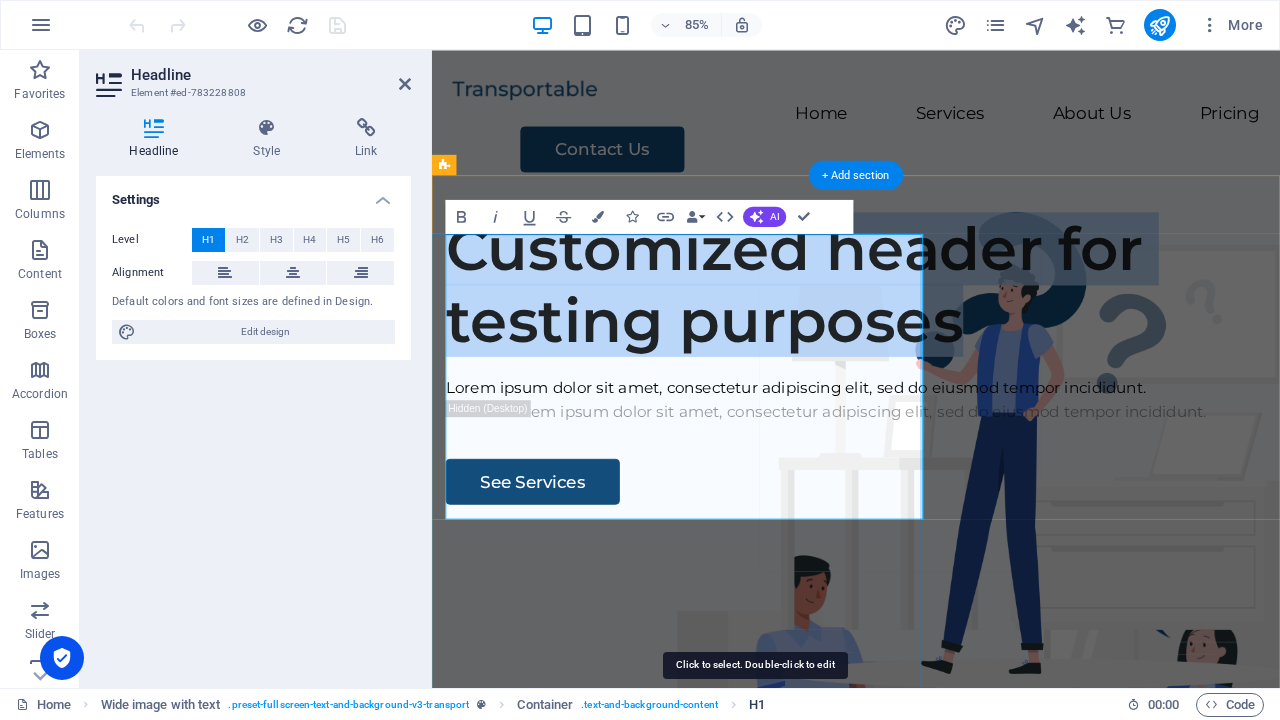 type 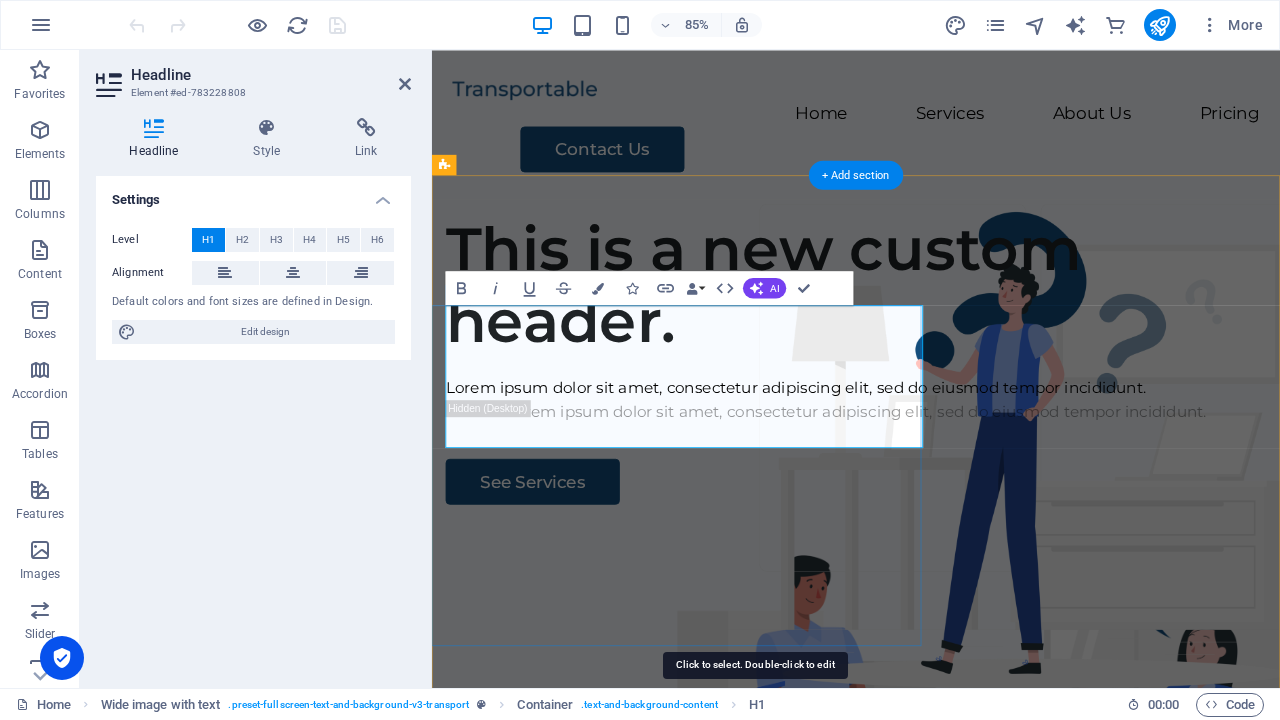click at bounding box center [337, 25] 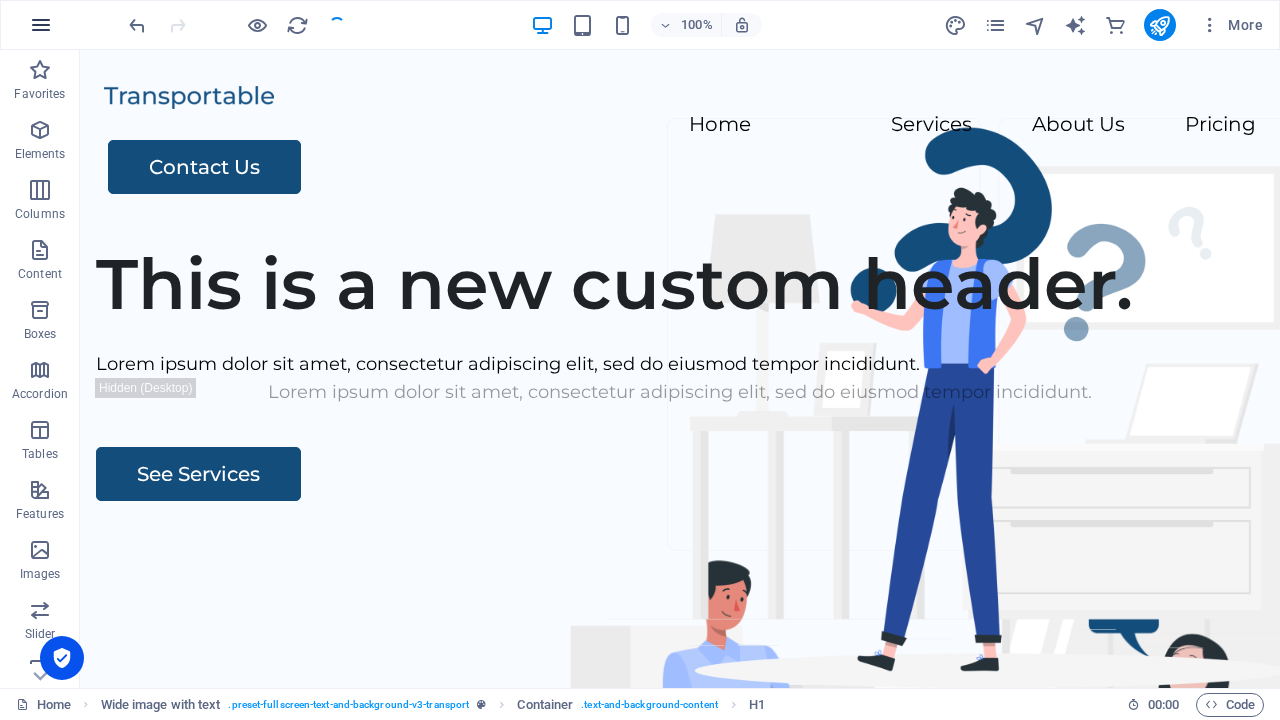 click at bounding box center (41, 25) 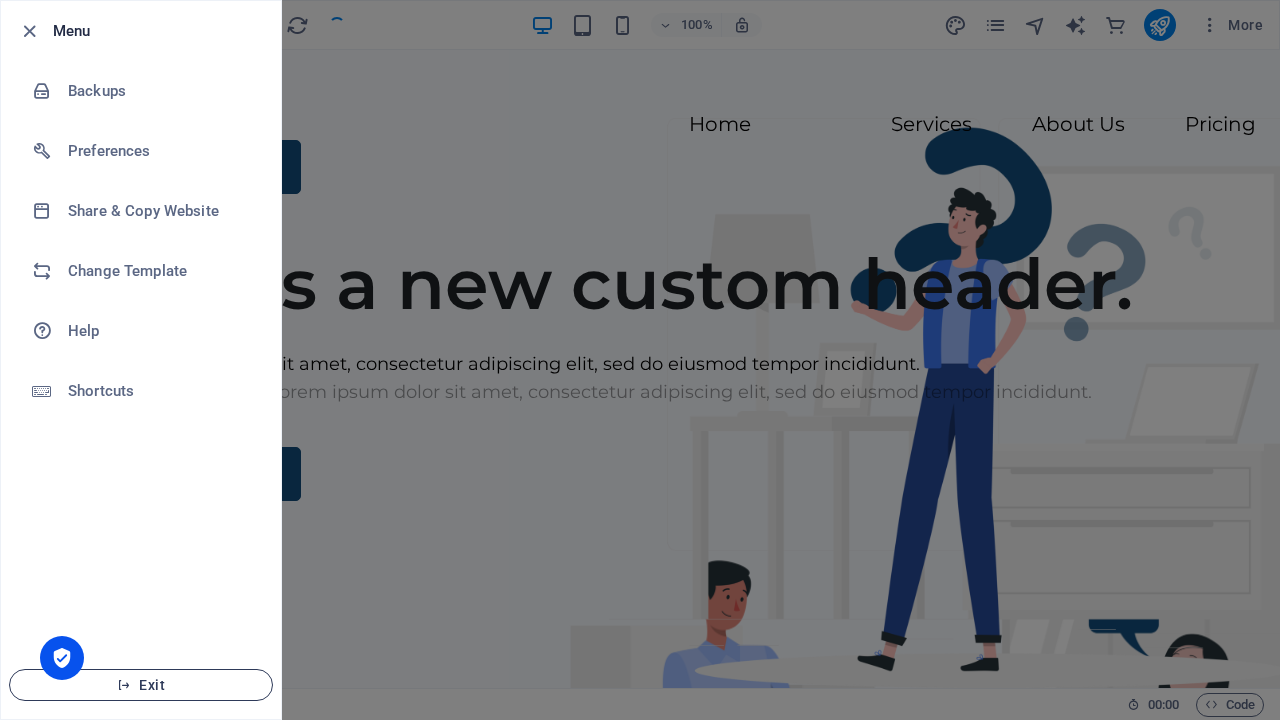 click on "Exit" at bounding box center (141, 685) 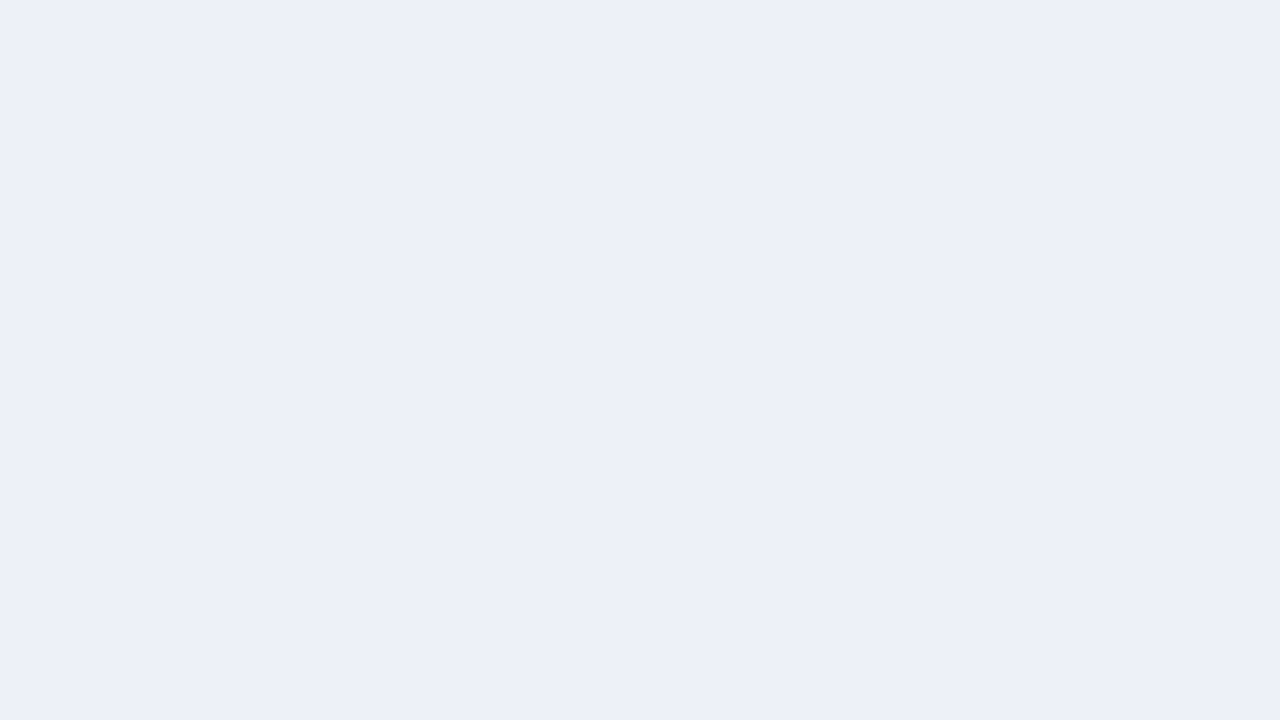 scroll, scrollTop: 0, scrollLeft: 0, axis: both 